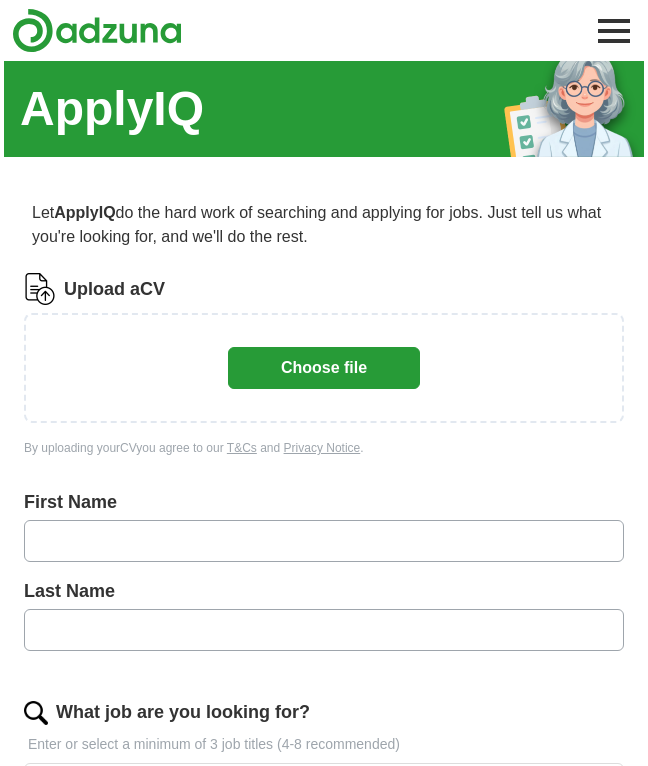 scroll, scrollTop: 0, scrollLeft: 0, axis: both 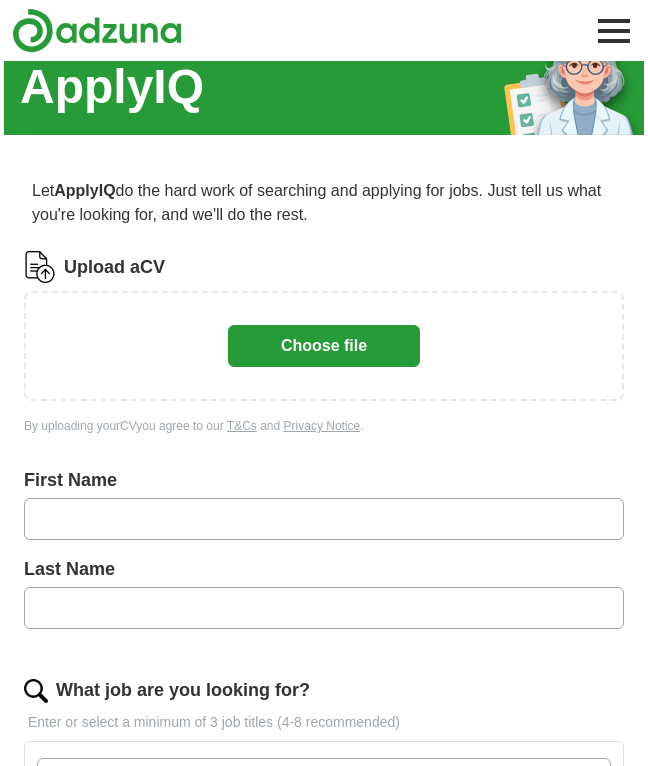 click on "Choose file" at bounding box center [324, 346] 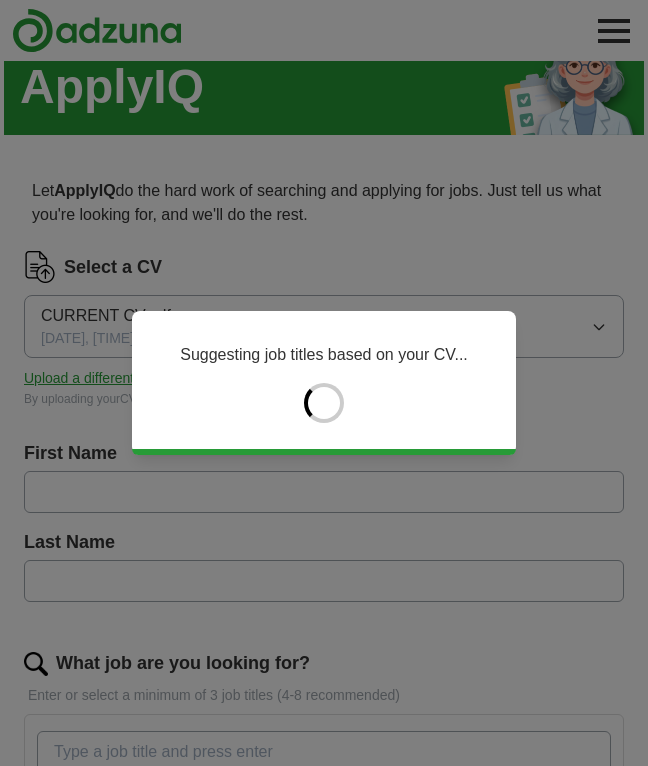 type on "**********" 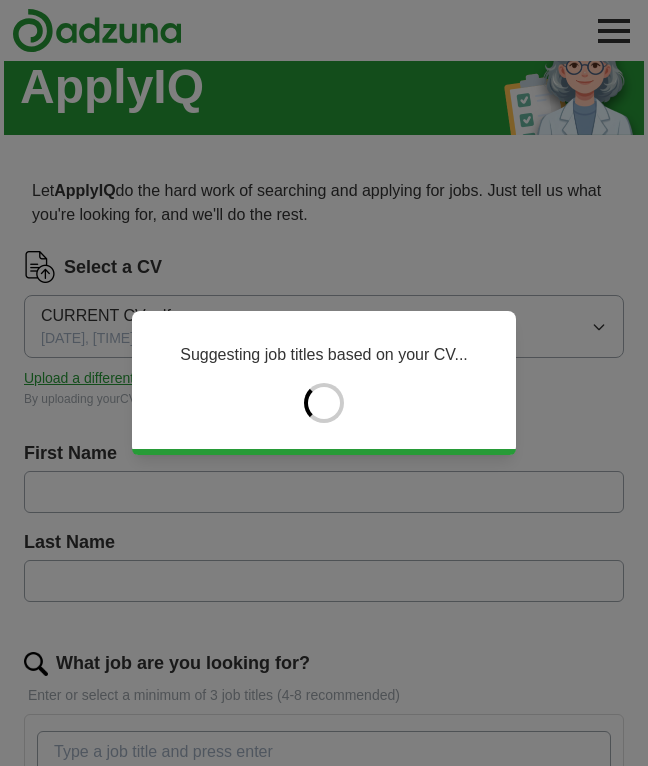type on "********" 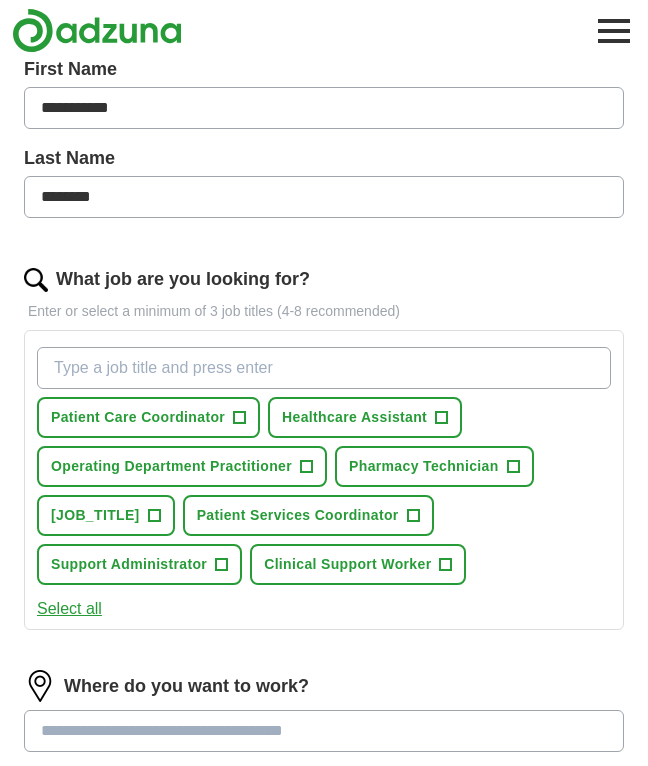 scroll, scrollTop: 407, scrollLeft: 0, axis: vertical 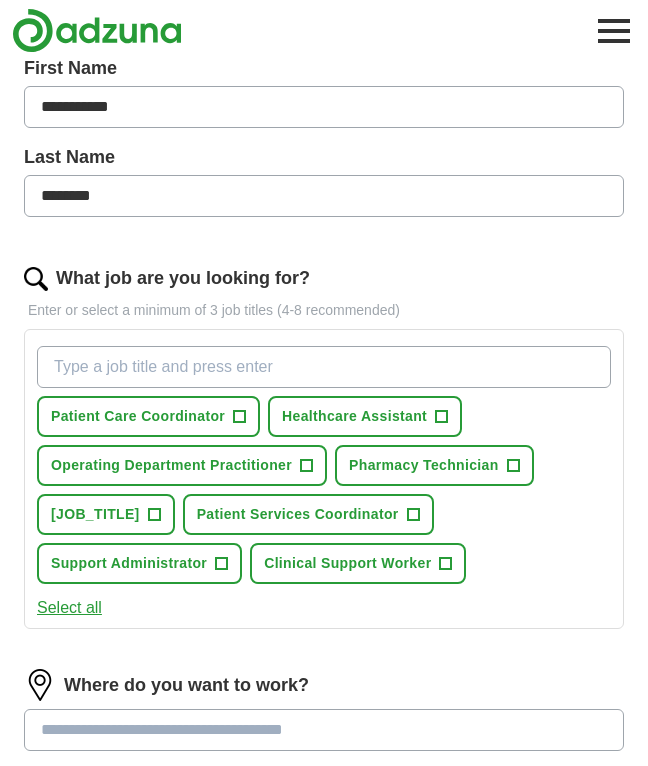 click on "+" at bounding box center (154, 515) 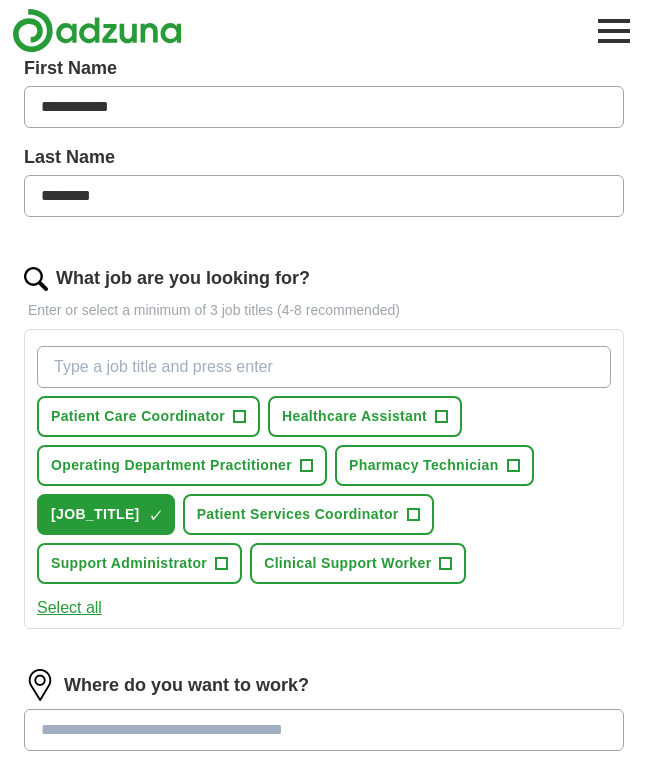 click on "✓ ×" at bounding box center [154, 515] 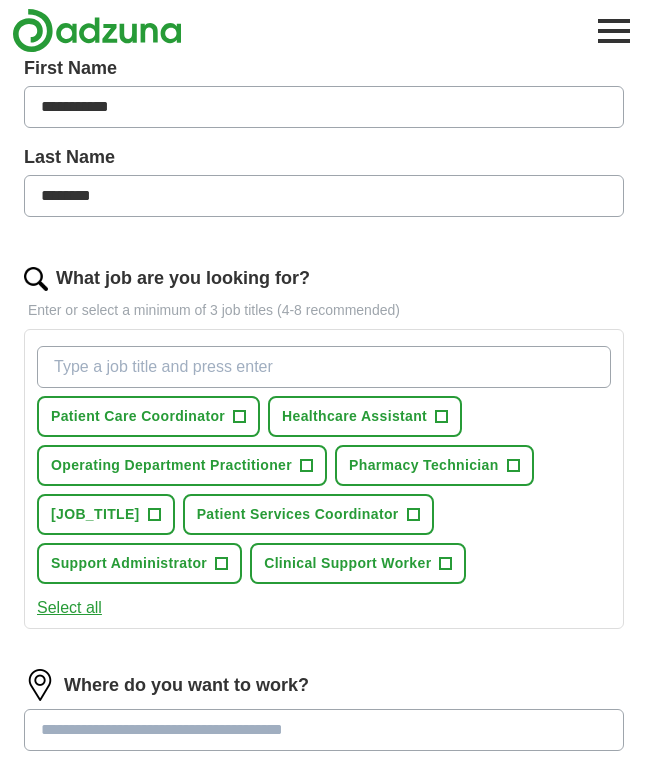 click on "+" at bounding box center (240, 417) 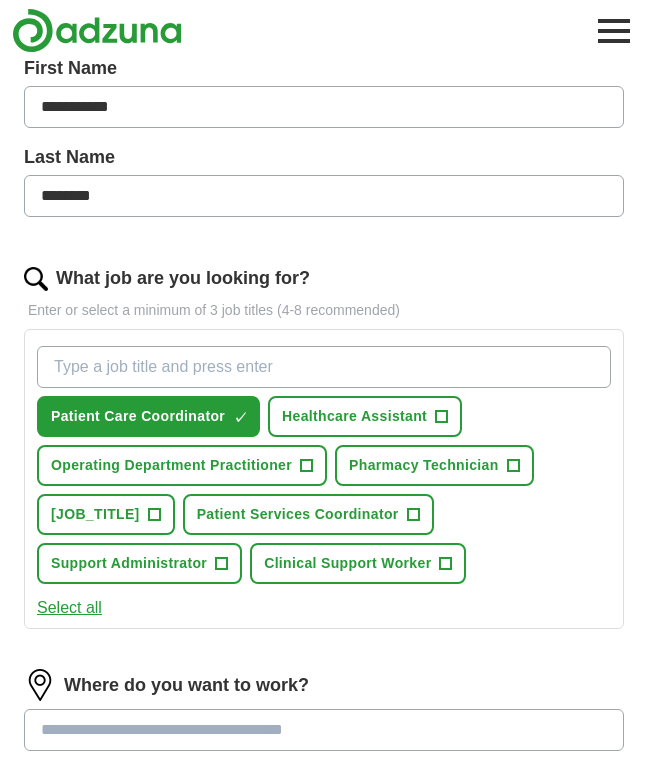 click on "Clinical Support Worker +" at bounding box center [358, 563] 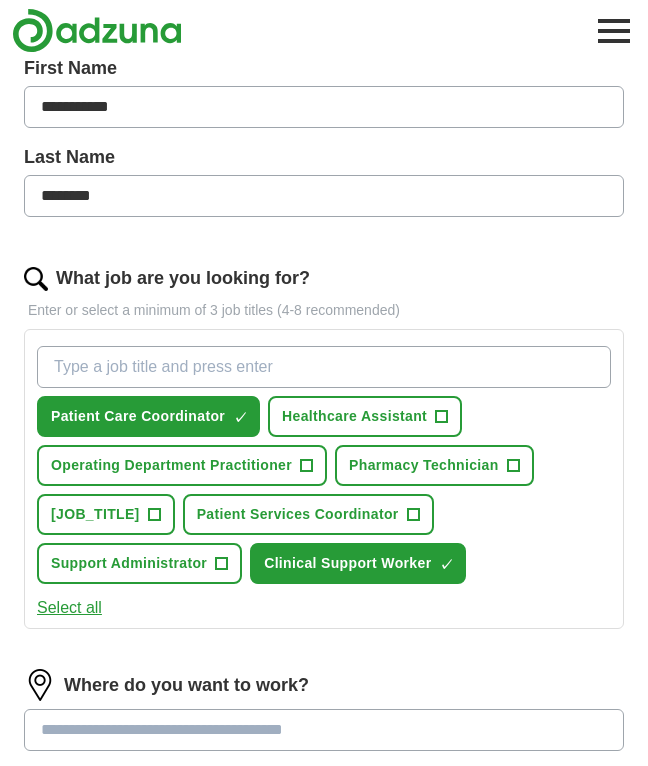 click on "✓" at bounding box center [446, 565] 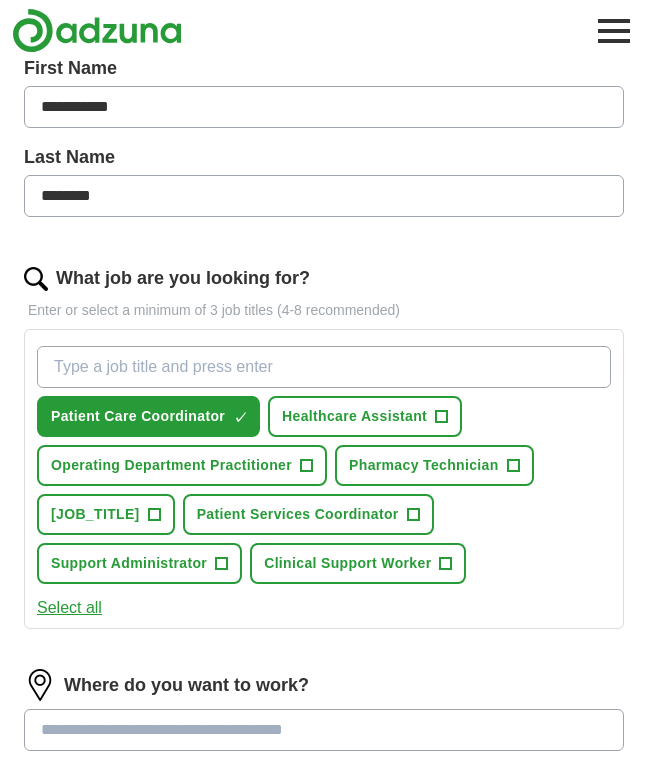 click on "Support Administrator +" at bounding box center [139, 563] 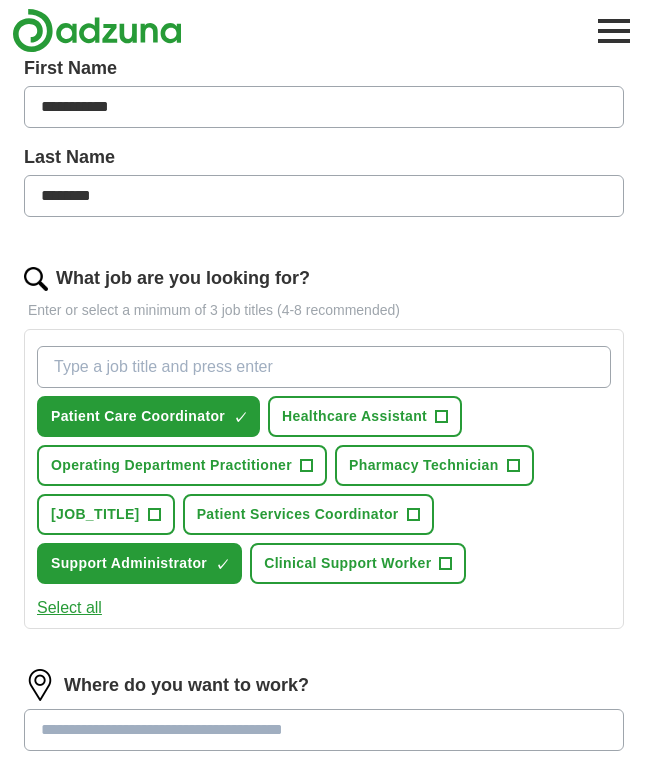 click on "+" at bounding box center (413, 515) 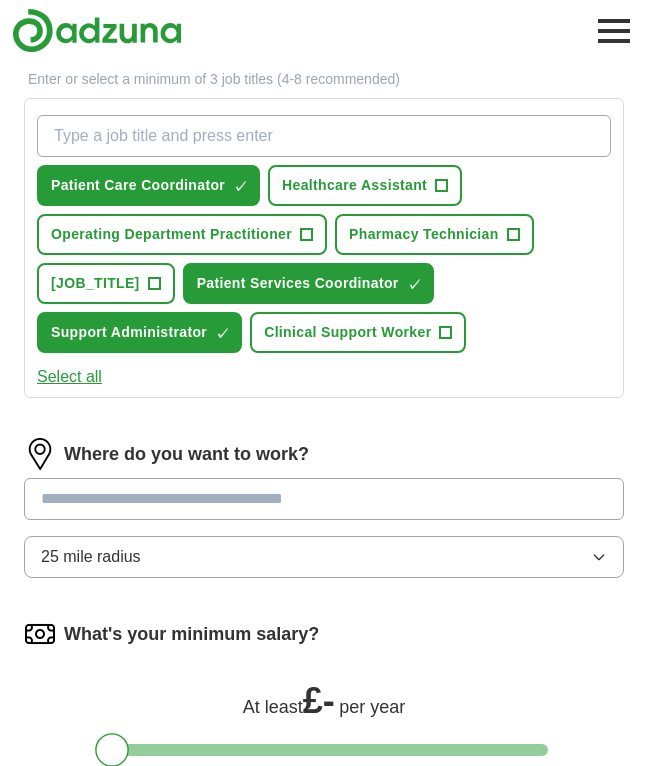 scroll, scrollTop: 639, scrollLeft: 0, axis: vertical 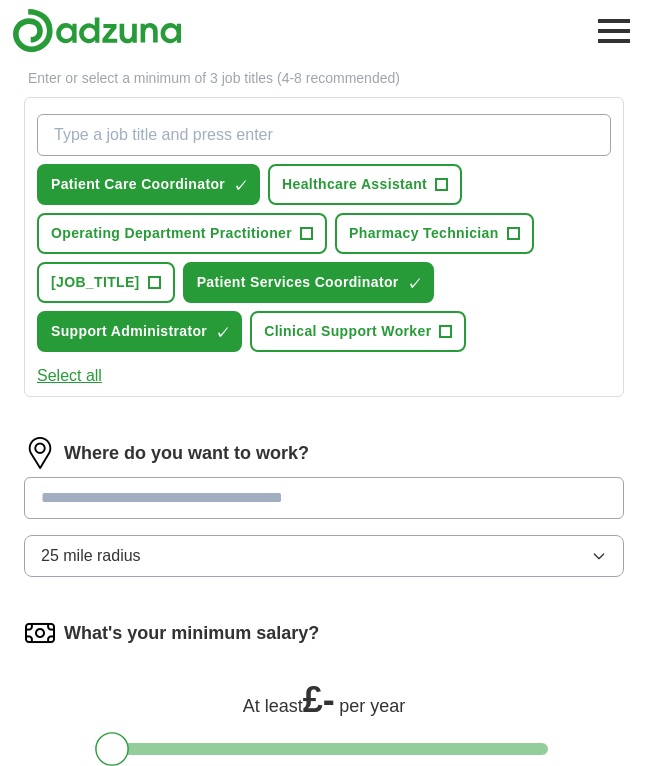 click at bounding box center [324, 498] 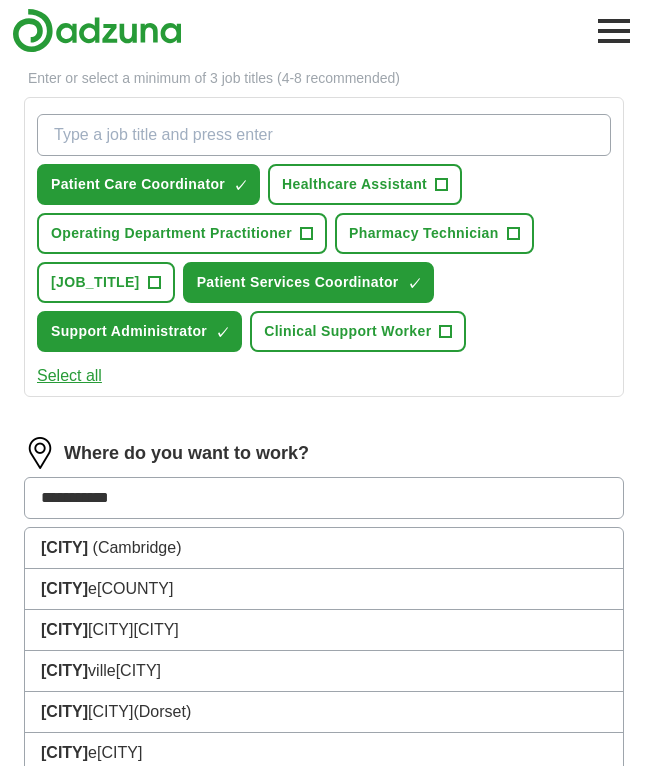 type on "**********" 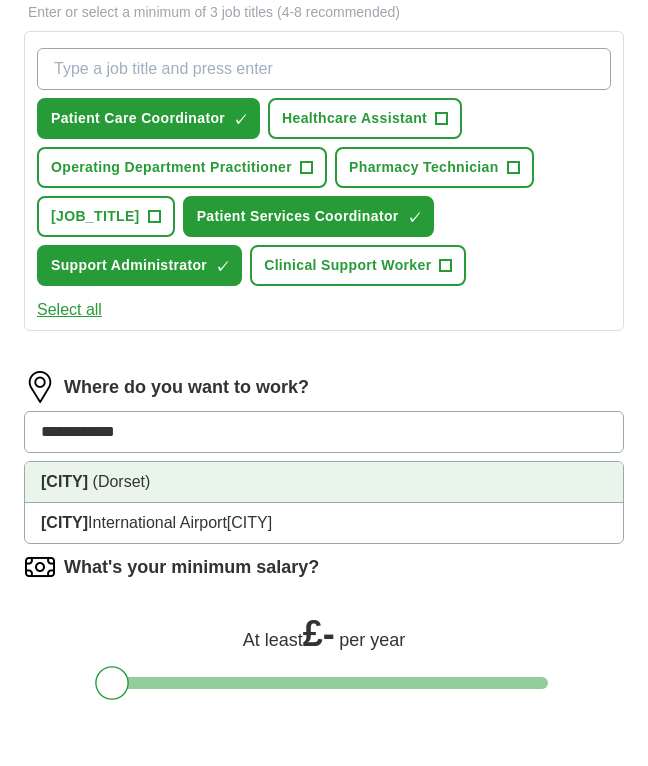 click on "[CITY] ([COUNTY])" at bounding box center (324, 548) 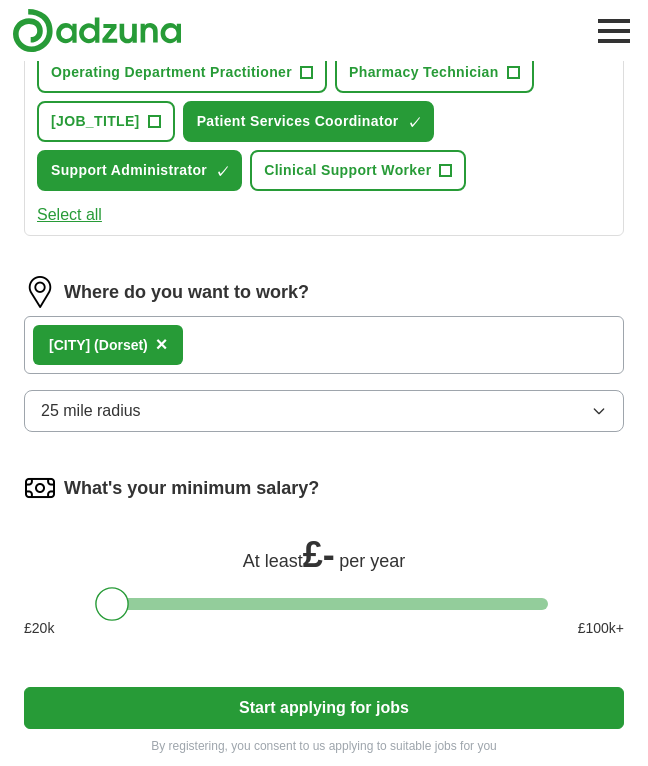 scroll, scrollTop: 799, scrollLeft: 0, axis: vertical 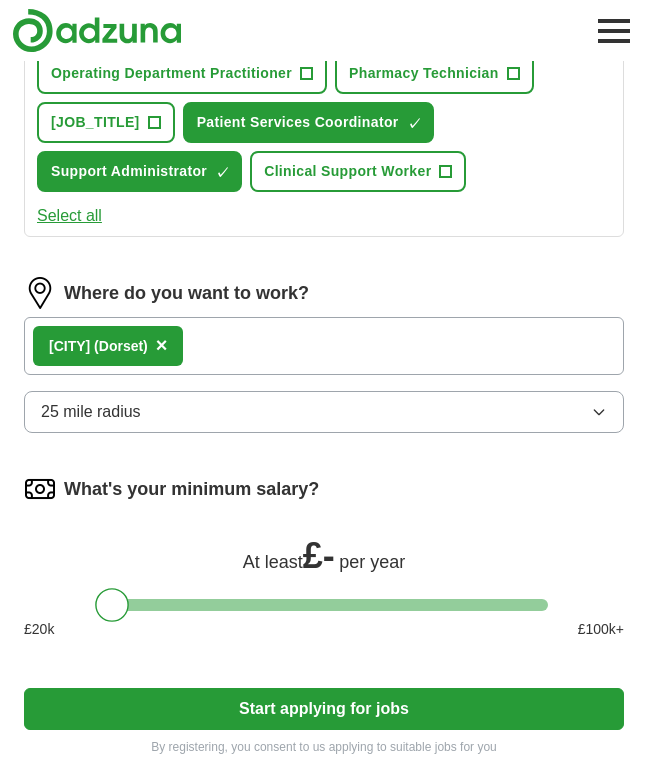click on "25 mile radius" at bounding box center [324, 412] 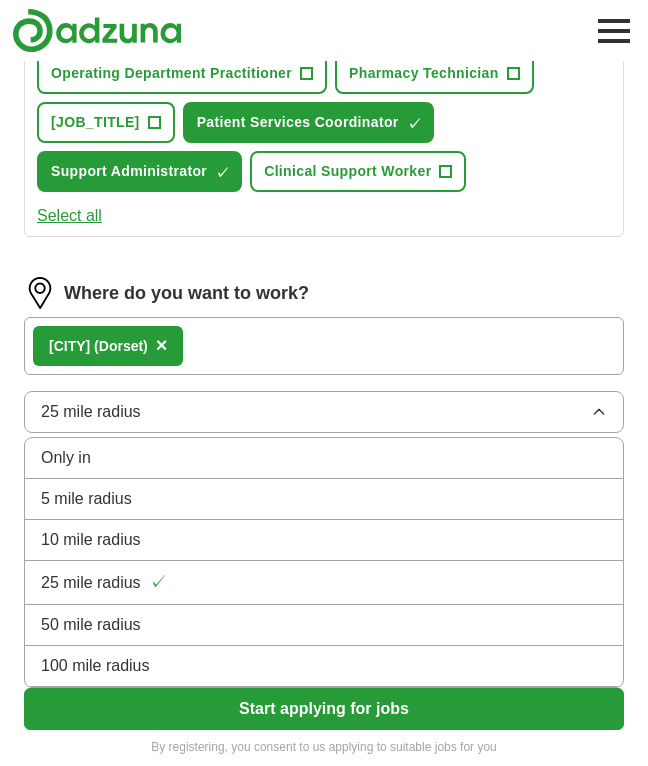click on "10 mile radius" at bounding box center (324, 540) 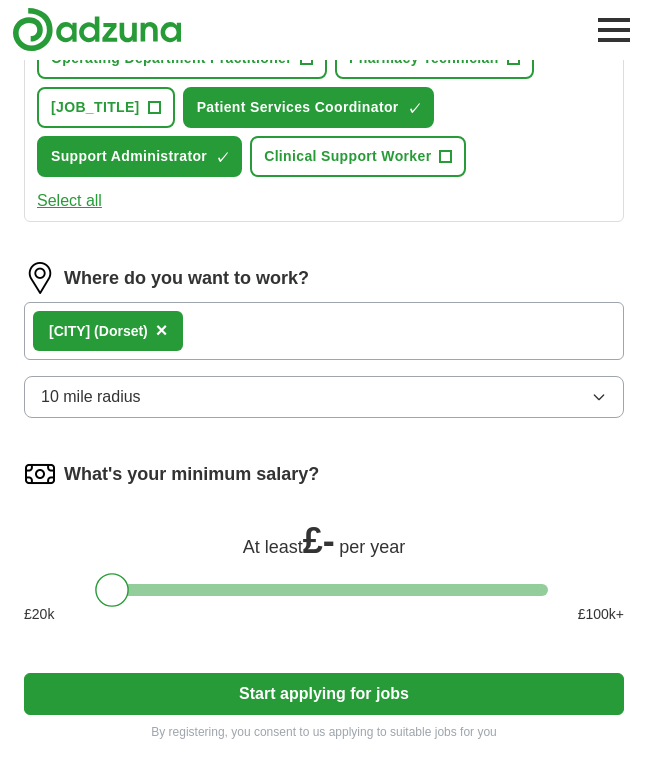 click on "10 mile radius" at bounding box center [324, 398] 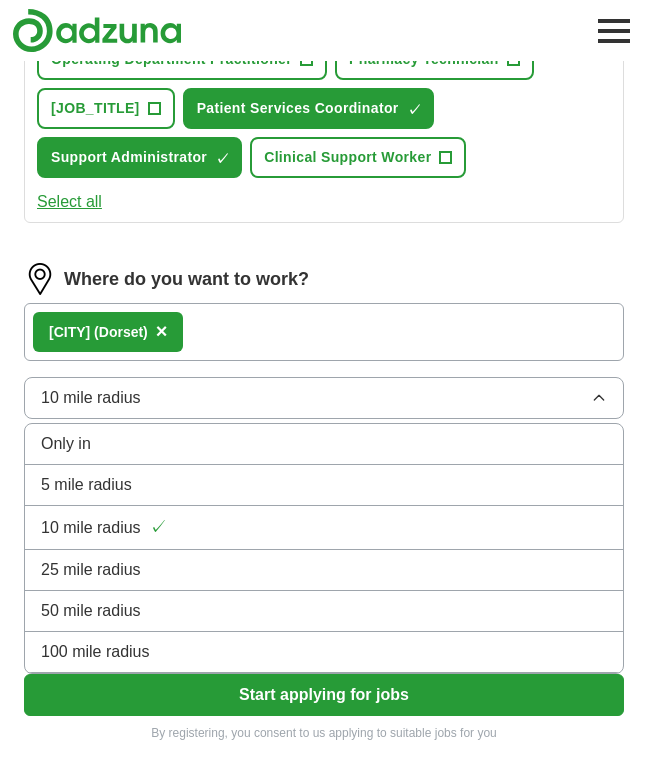 click on "Only in" at bounding box center [66, 444] 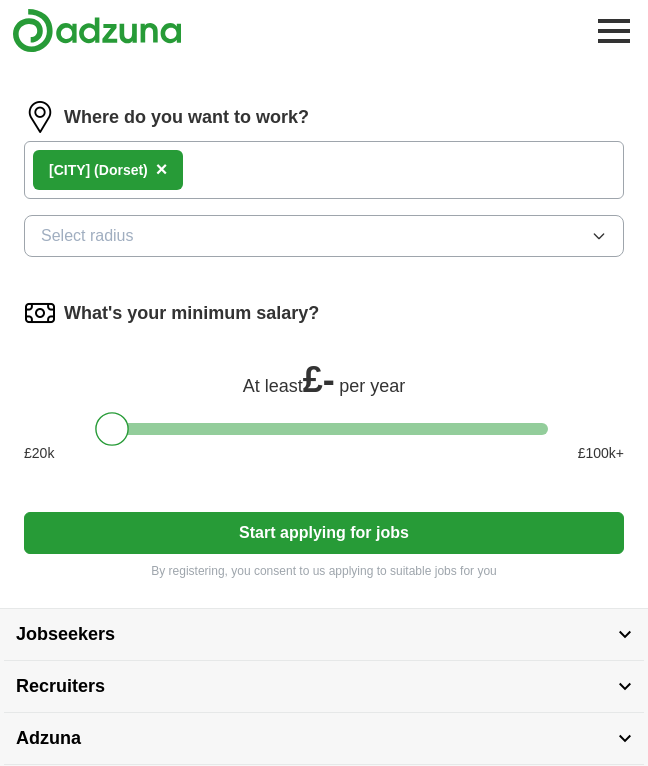 click on "Start applying for jobs" at bounding box center [324, 533] 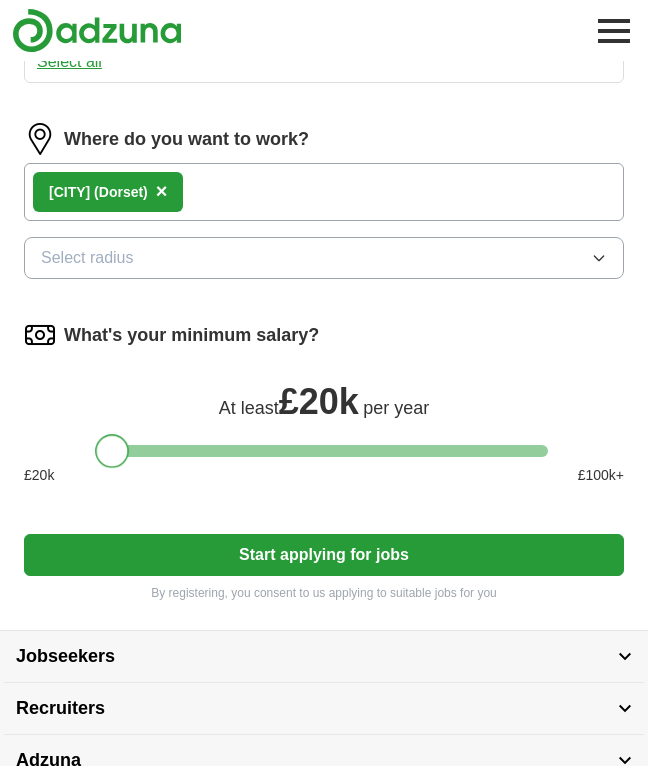 click on "Start applying for jobs" at bounding box center (324, 555) 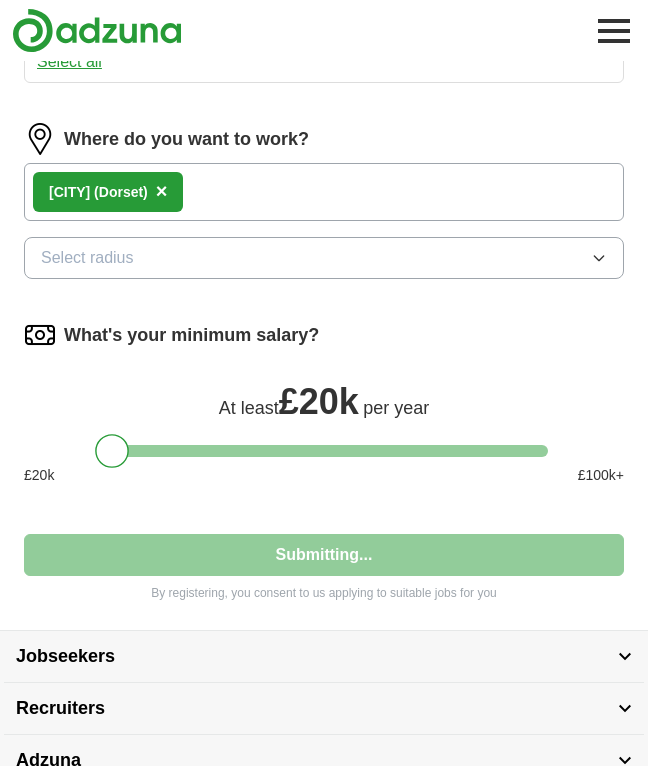 select on "**" 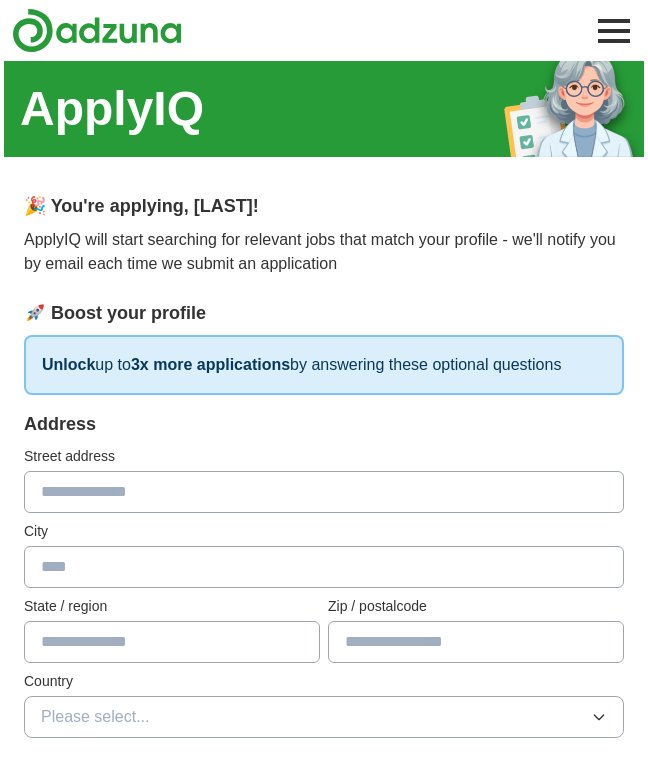 scroll, scrollTop: 0, scrollLeft: 0, axis: both 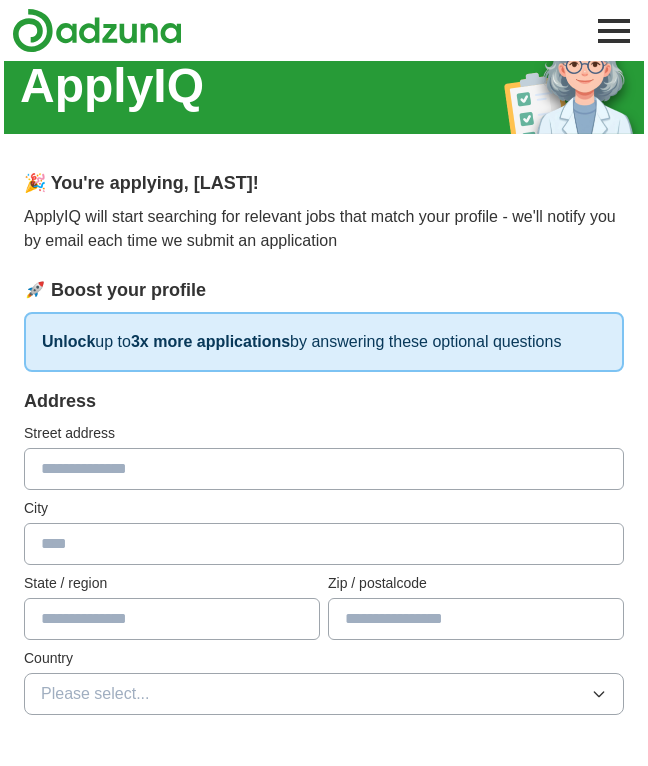 click at bounding box center (324, 469) 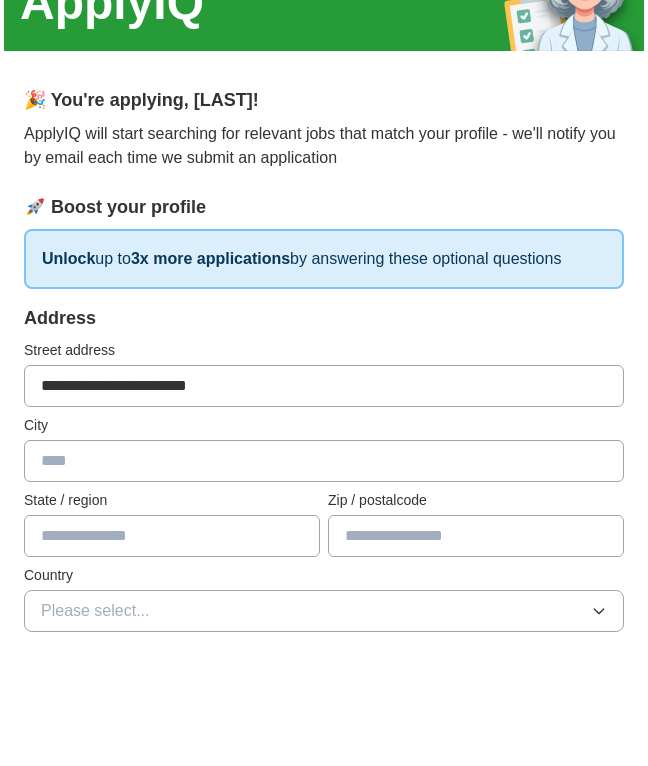type on "**********" 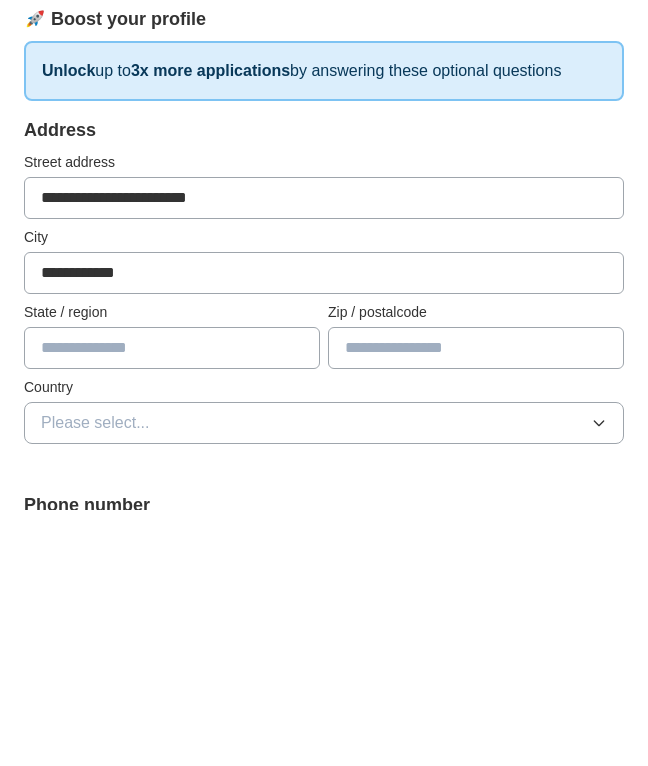 scroll, scrollTop: 52, scrollLeft: 0, axis: vertical 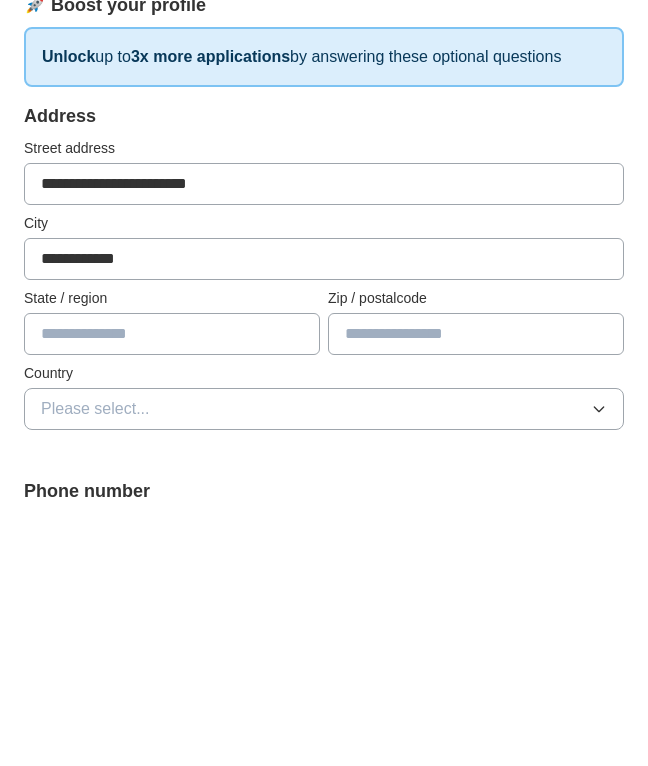 type on "**********" 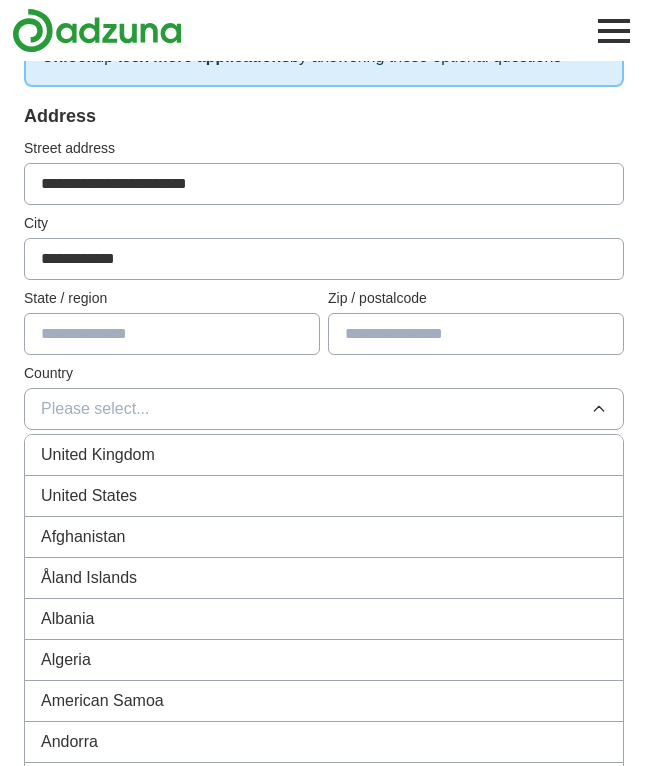 click on "Please select..." at bounding box center (324, 409) 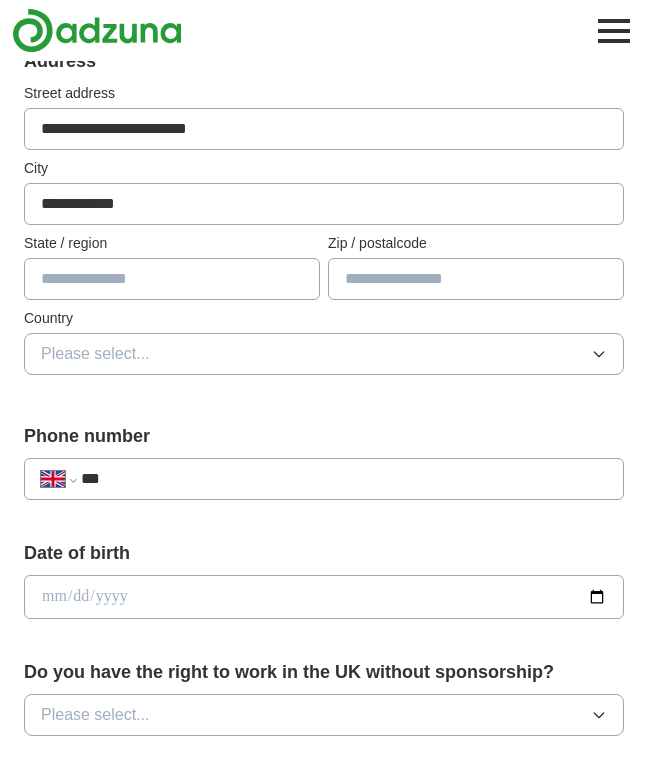 scroll, scrollTop: 364, scrollLeft: 0, axis: vertical 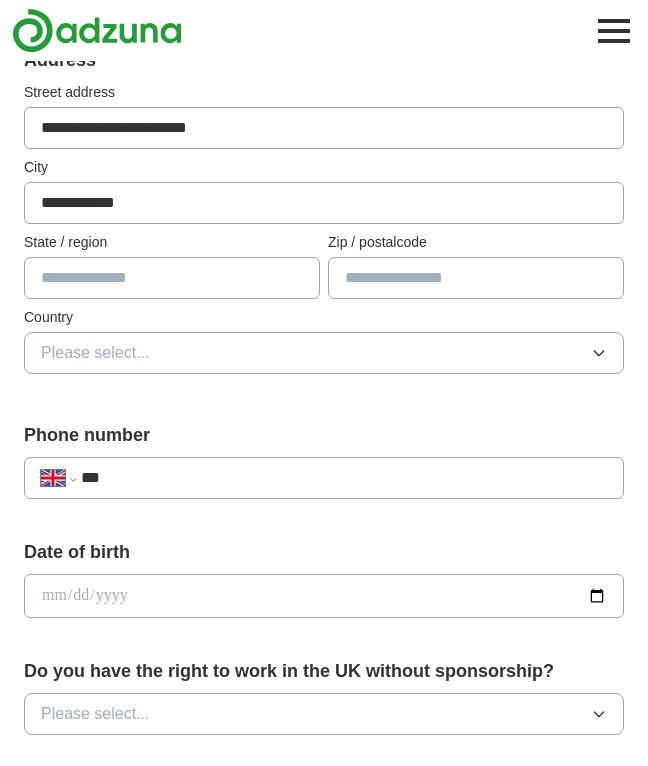 click on "***" at bounding box center [344, 478] 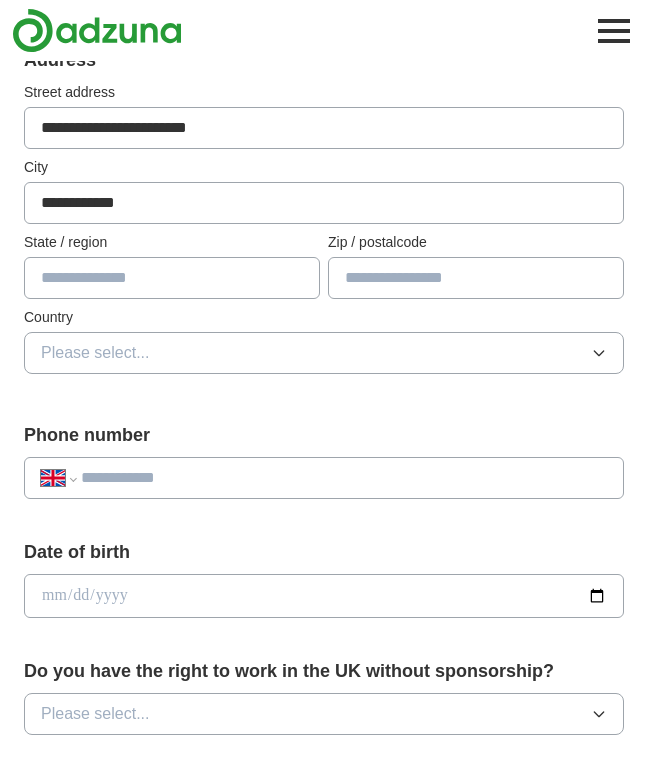select on "**" 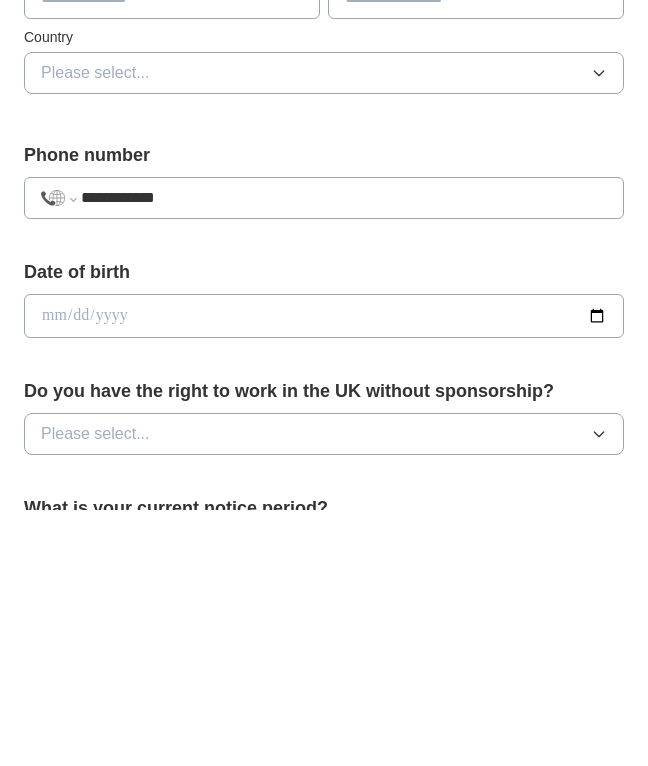 scroll, scrollTop: 391, scrollLeft: 0, axis: vertical 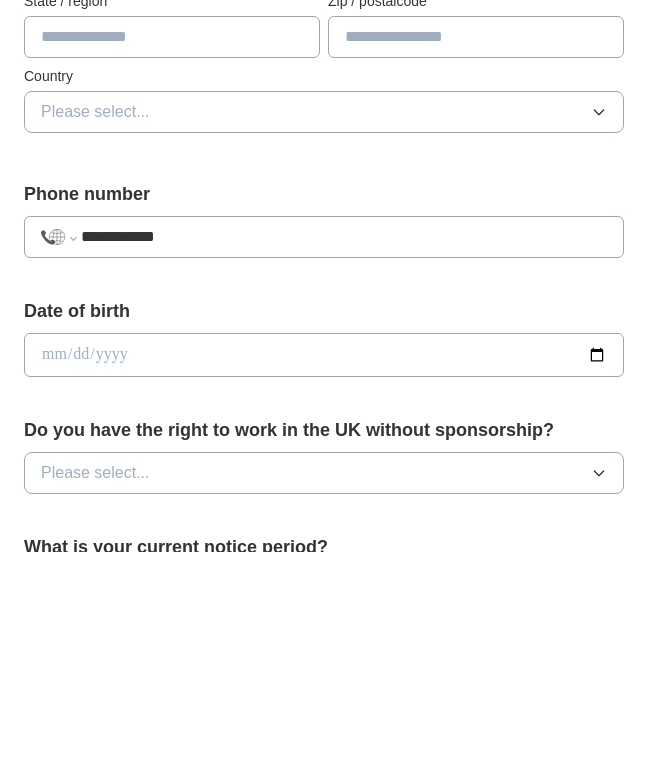 click at bounding box center [324, 569] 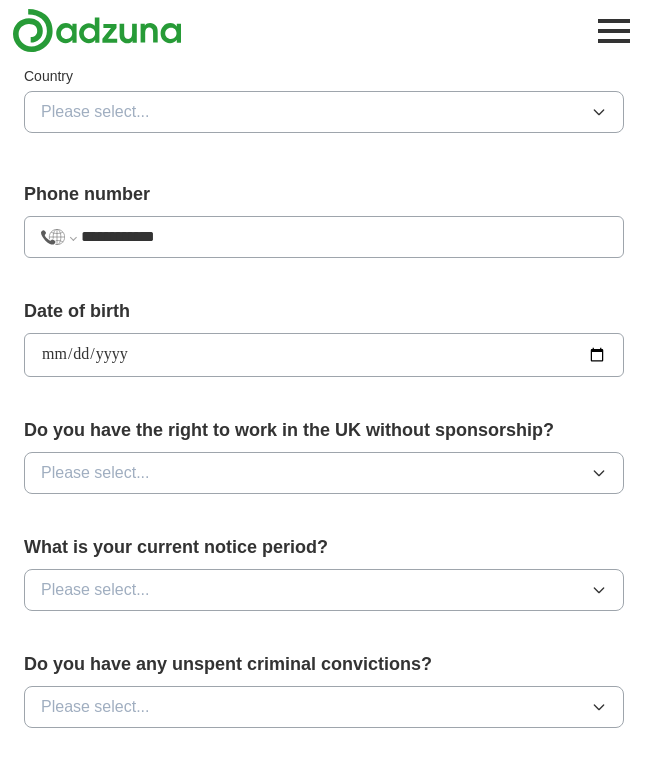 click on "**********" at bounding box center [324, 355] 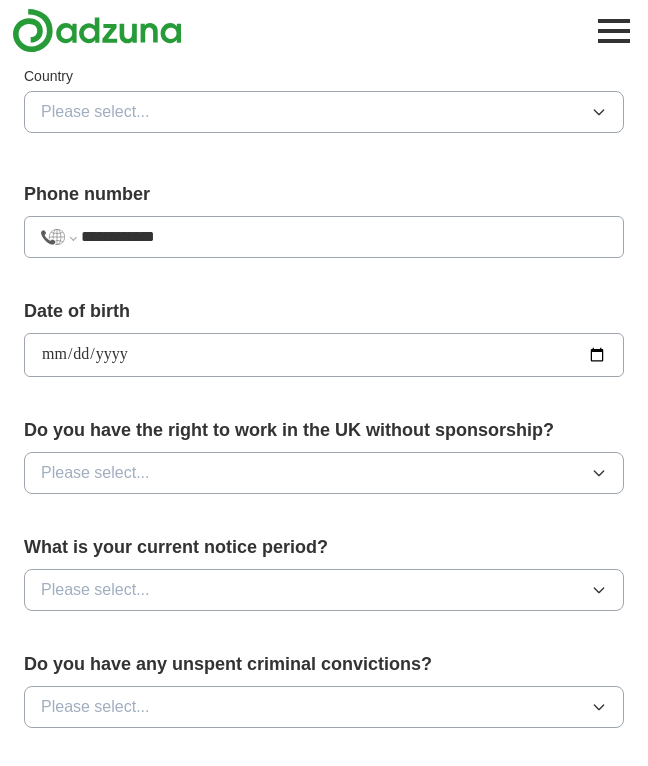 type on "**********" 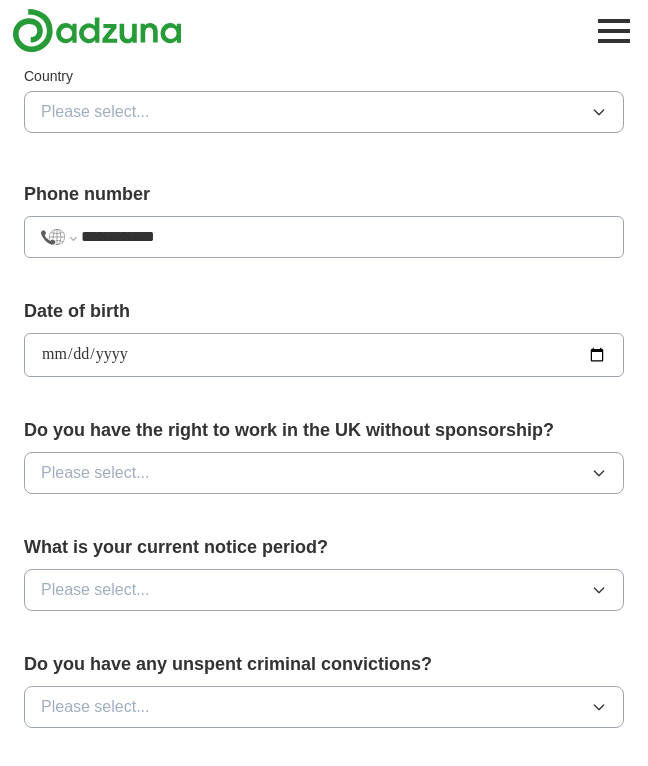 click on "Please select..." at bounding box center [324, 473] 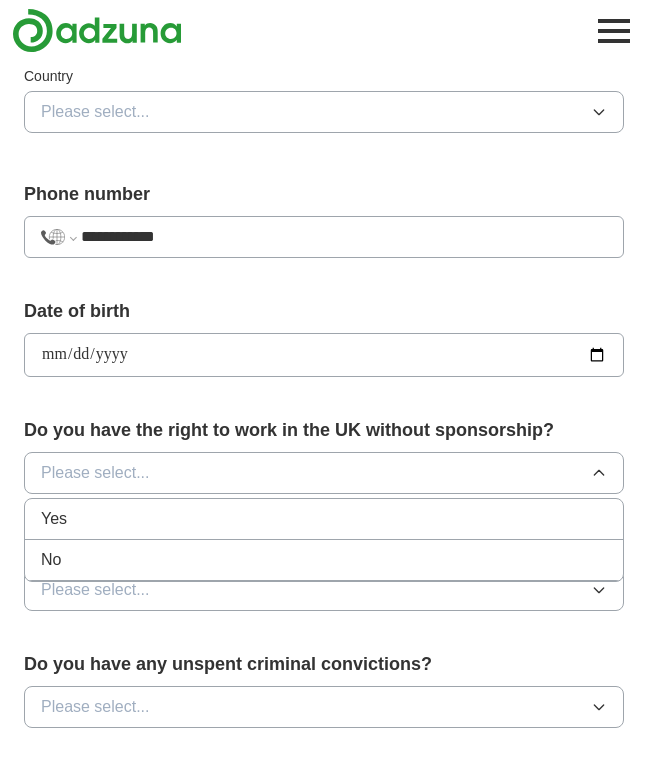 click on "Yes" at bounding box center [324, 519] 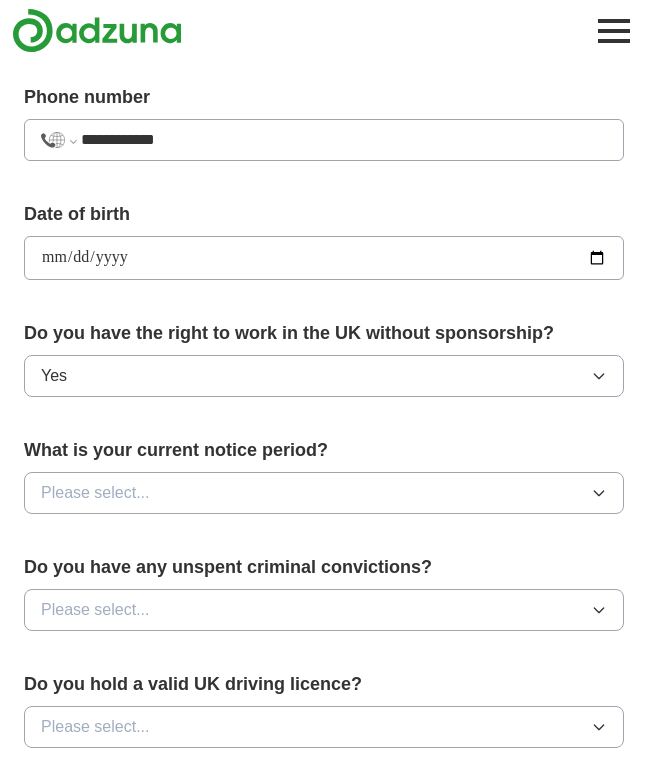 scroll, scrollTop: 708, scrollLeft: 0, axis: vertical 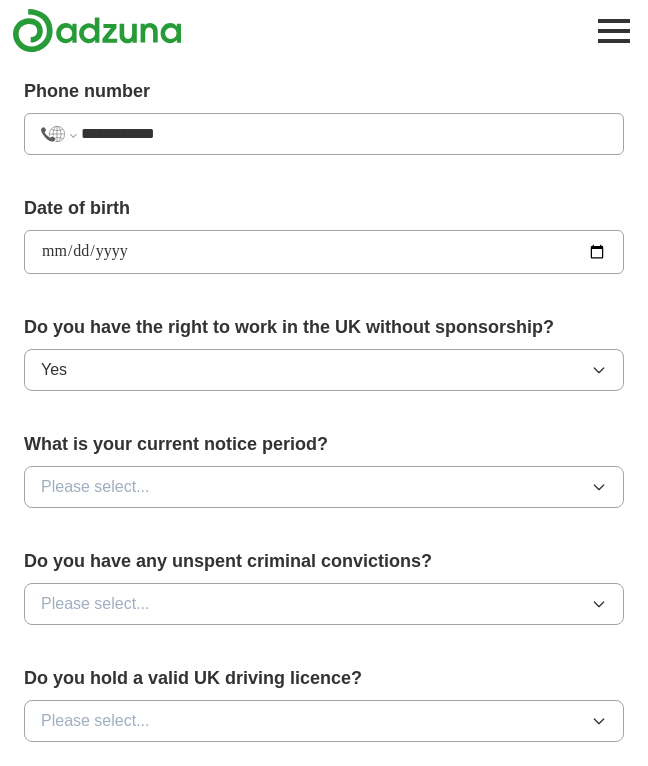 click on "Please select..." at bounding box center [324, 487] 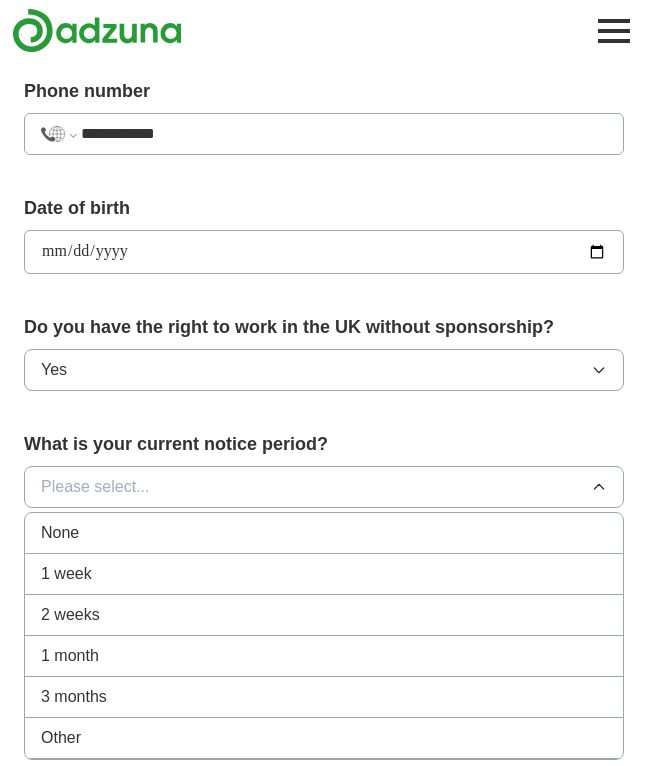 click on "None" at bounding box center [324, 533] 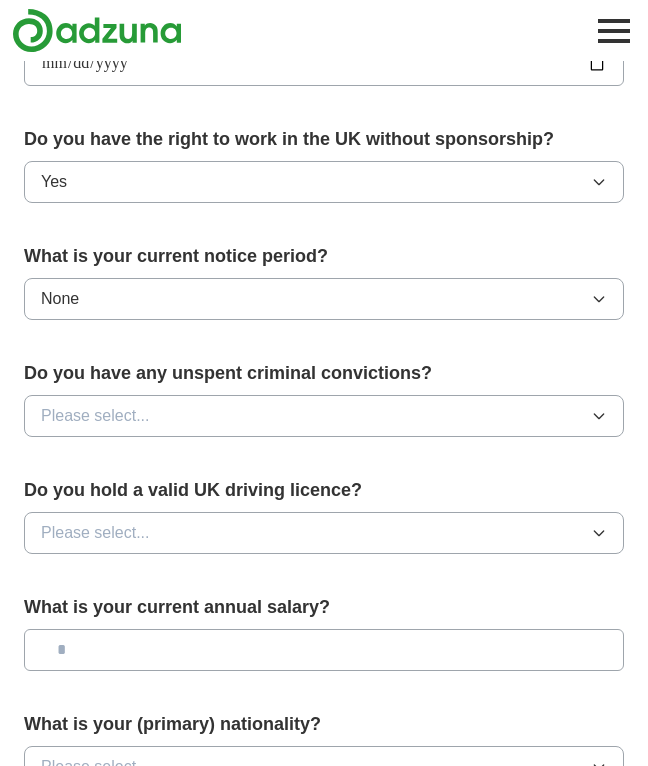 scroll, scrollTop: 970, scrollLeft: 0, axis: vertical 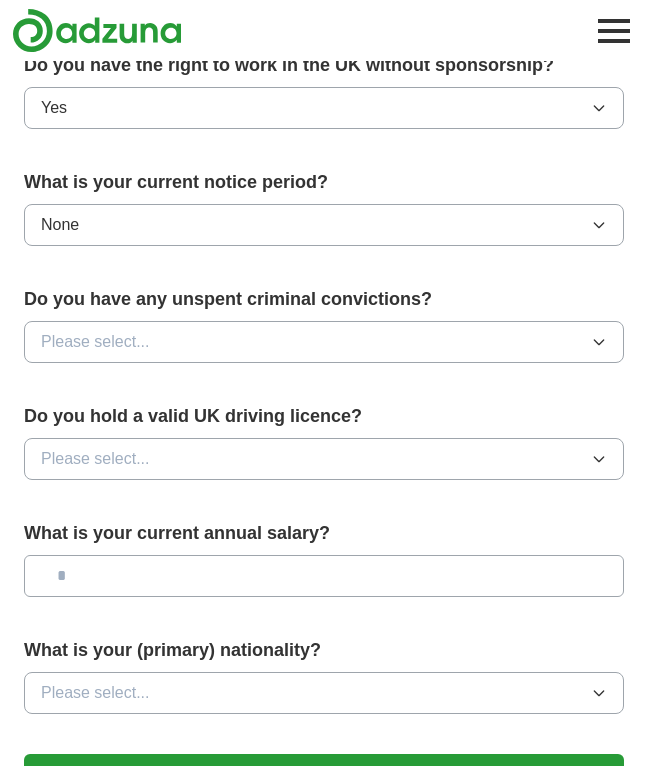 click on "Please select..." at bounding box center (324, 342) 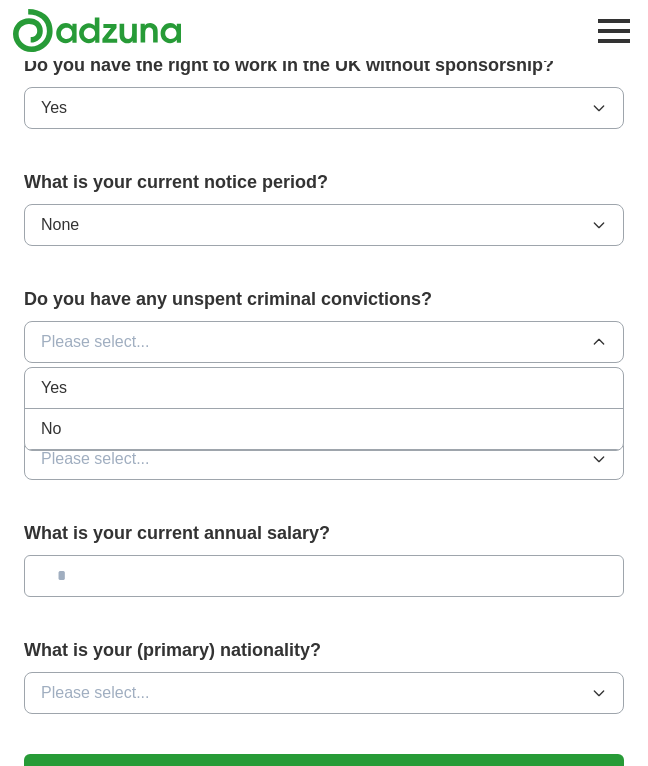 click on "No" at bounding box center [324, 429] 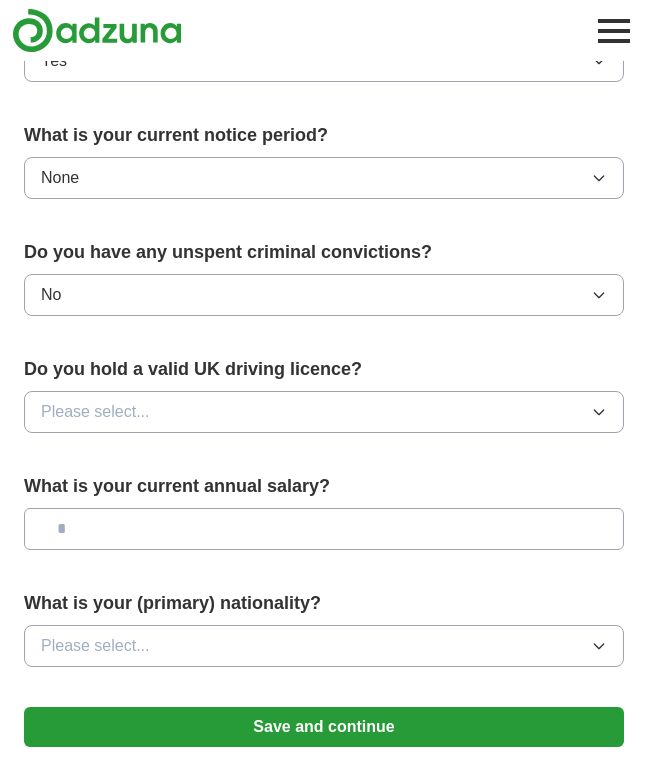 click on "Please select..." at bounding box center (324, 412) 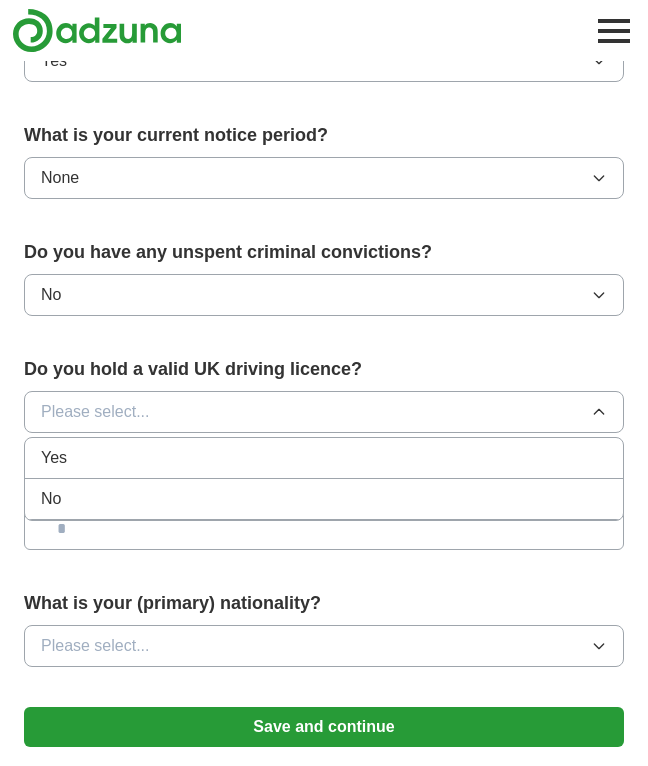 click on "Yes" at bounding box center [324, 458] 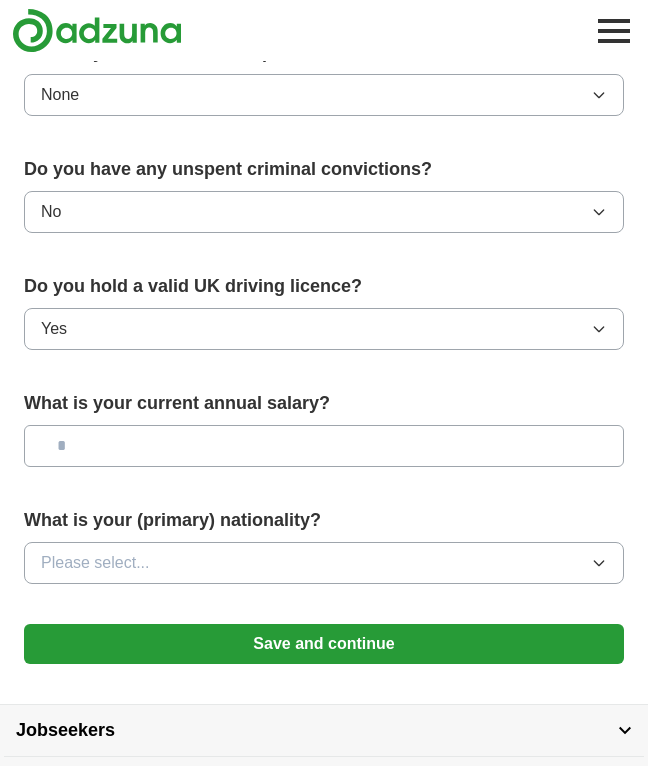 scroll, scrollTop: 1105, scrollLeft: 0, axis: vertical 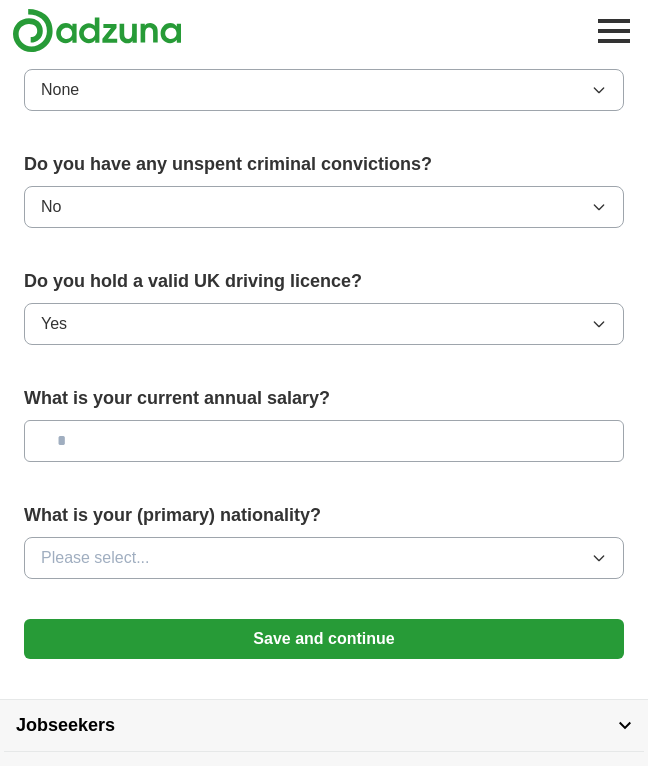 click at bounding box center [324, 441] 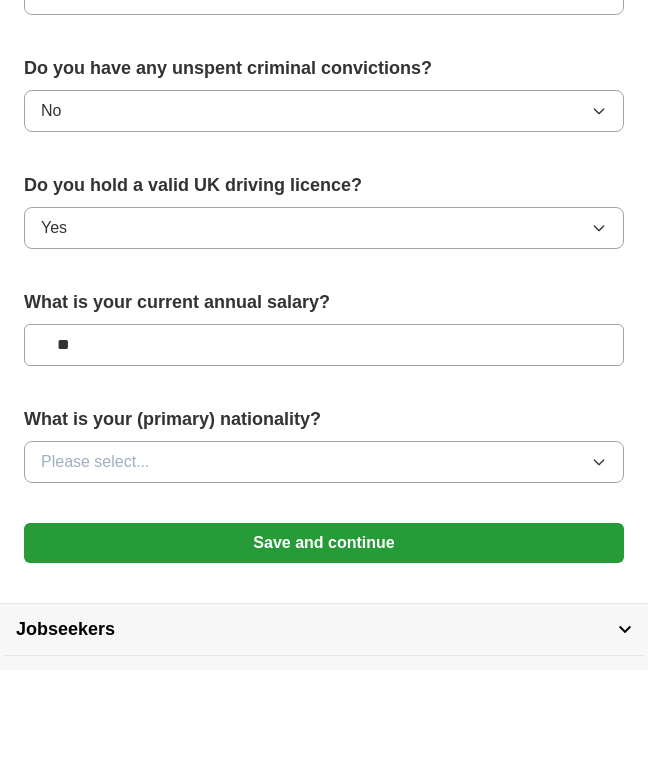 click on "Please select..." at bounding box center (324, 558) 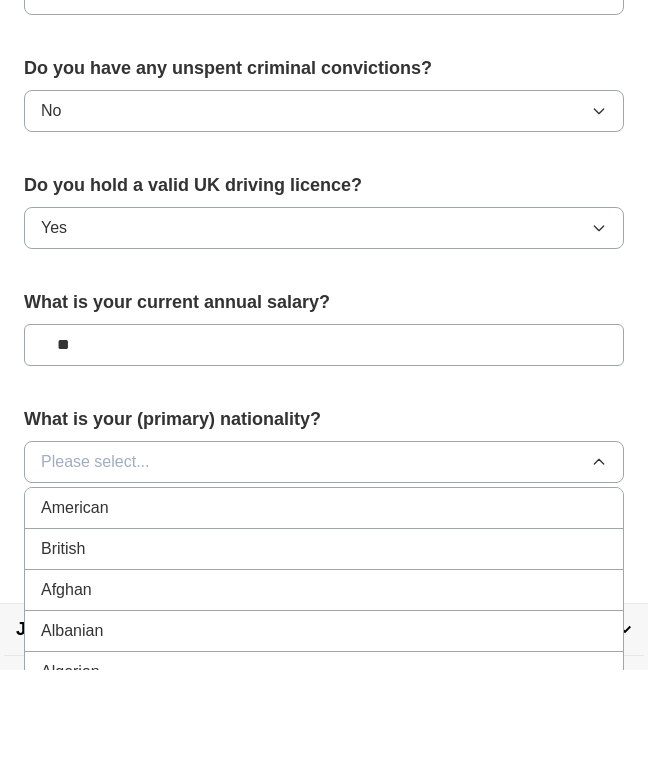 scroll, scrollTop: 1201, scrollLeft: 0, axis: vertical 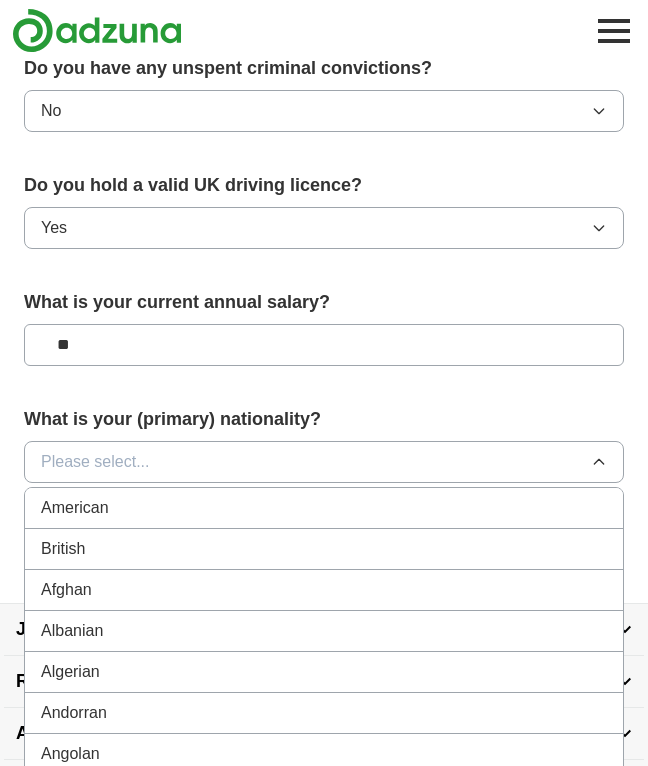 click on "British" at bounding box center [324, 549] 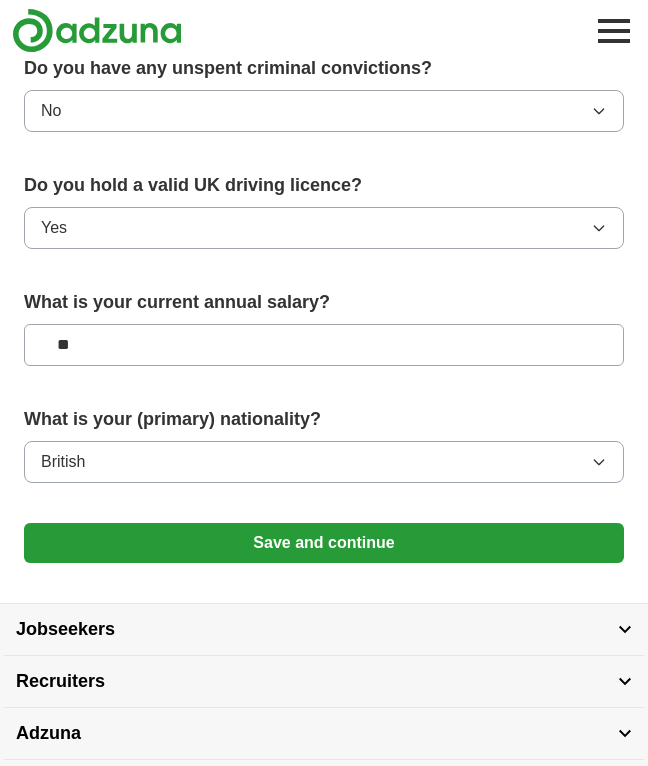 click on "Save and continue" at bounding box center (324, 543) 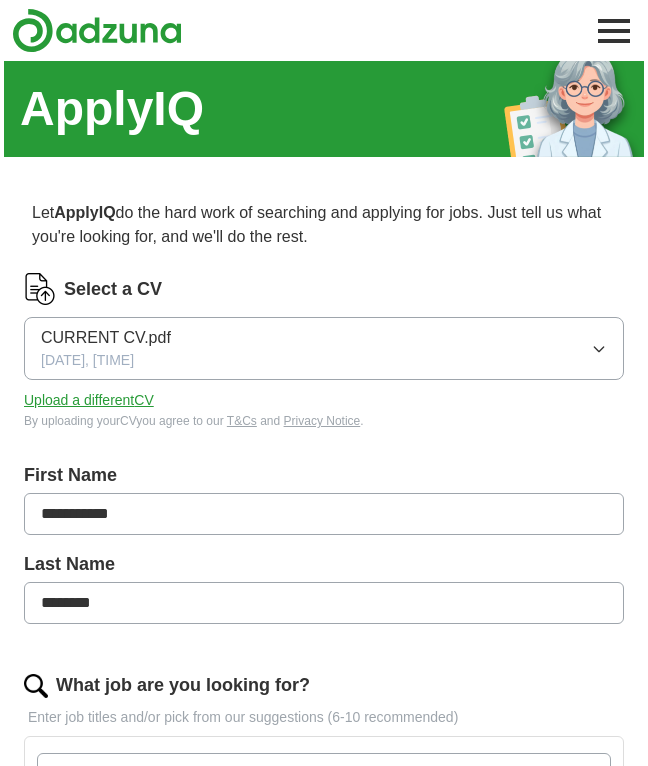 scroll, scrollTop: 0, scrollLeft: 0, axis: both 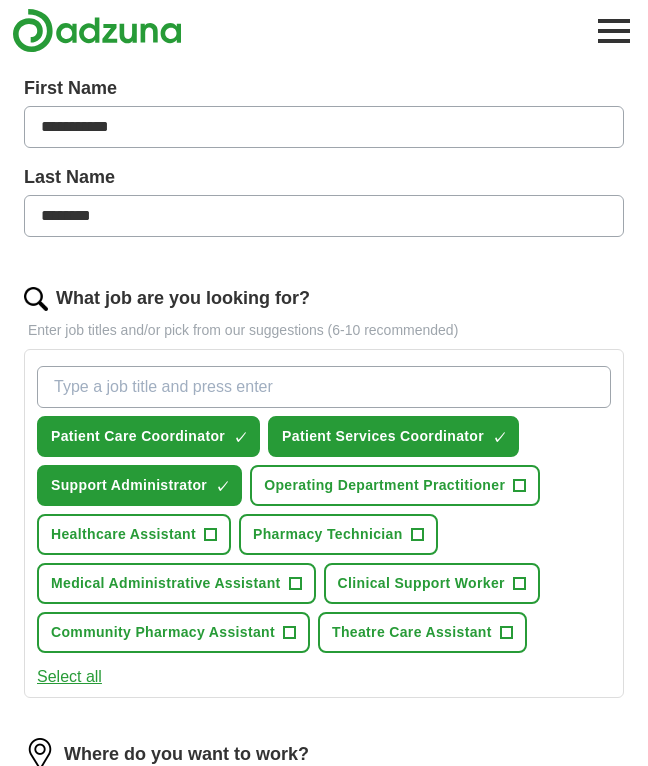 click on "Medical Administrative Assistant" at bounding box center [166, 583] 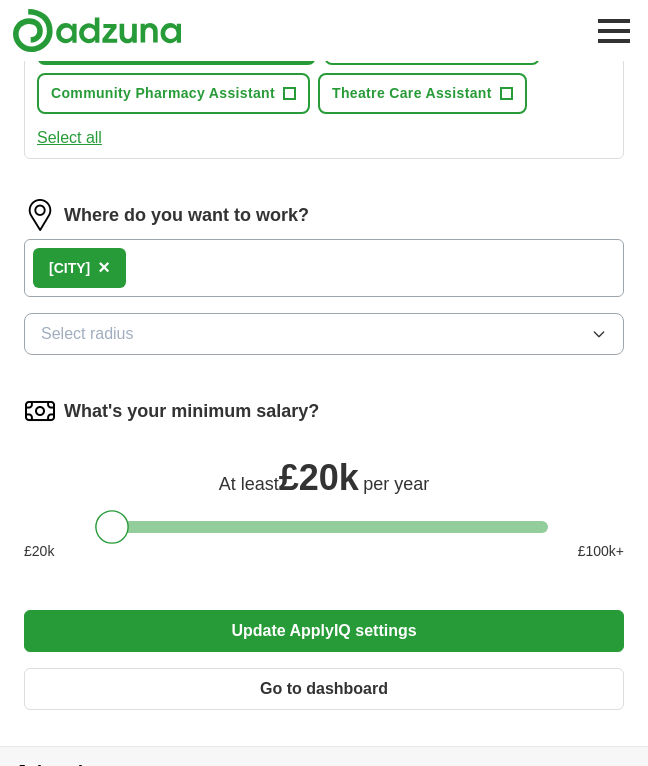 scroll, scrollTop: 1002, scrollLeft: 0, axis: vertical 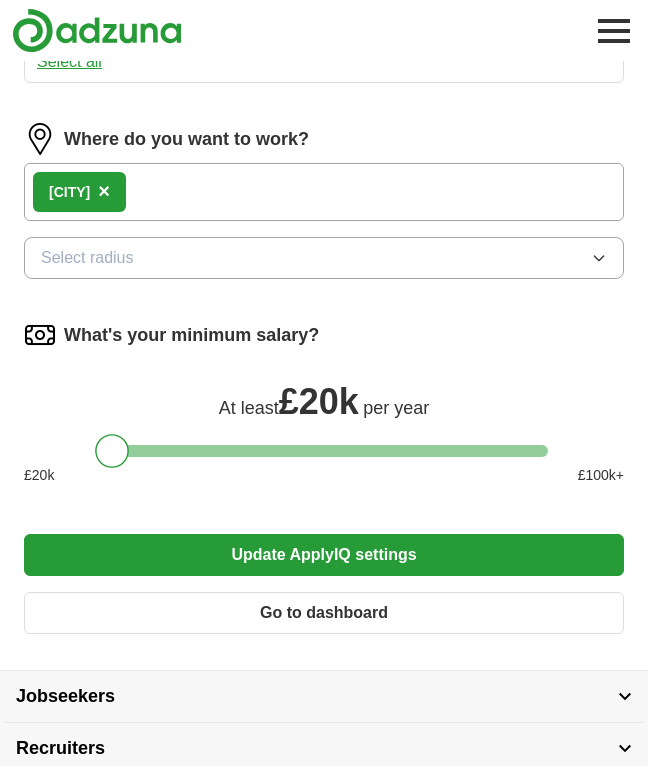 click on "Update ApplyIQ settings" at bounding box center (324, 555) 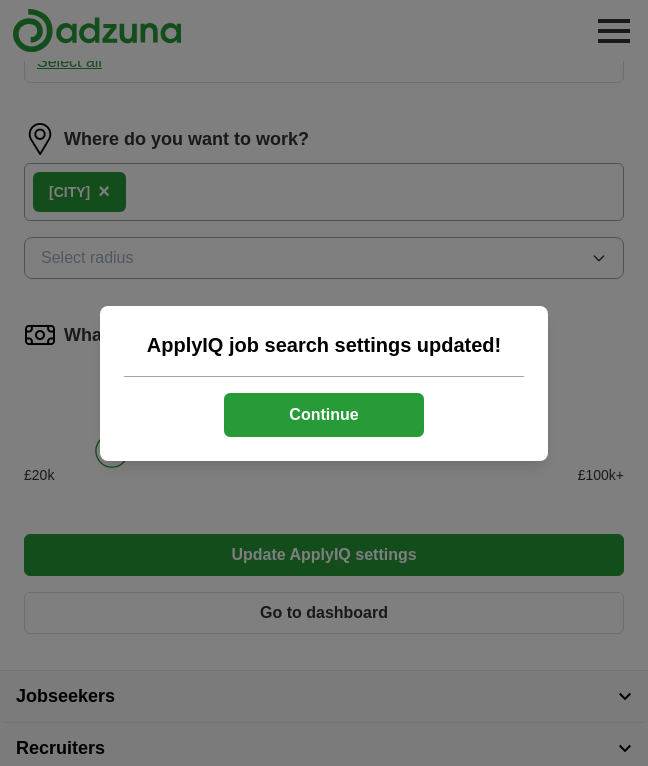 click on "Continue" at bounding box center [324, 415] 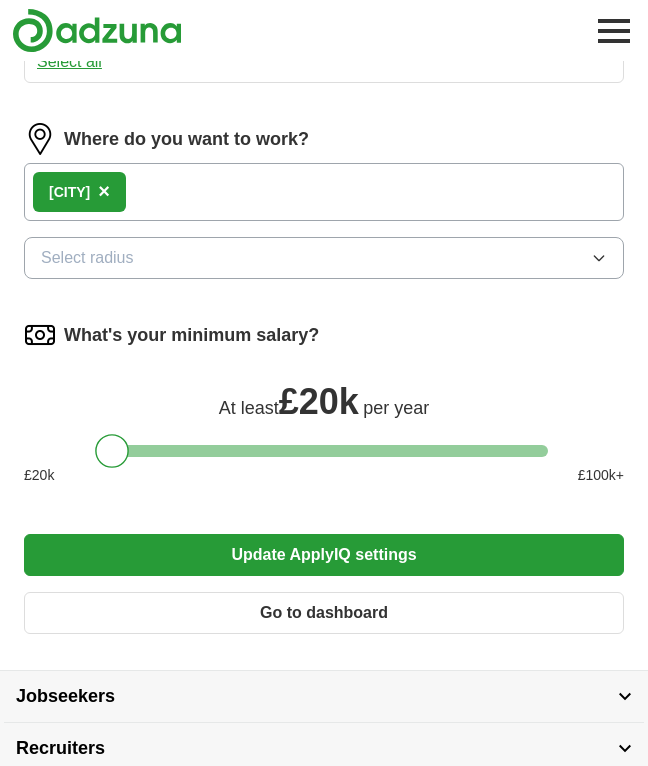 scroll, scrollTop: 1060, scrollLeft: 0, axis: vertical 